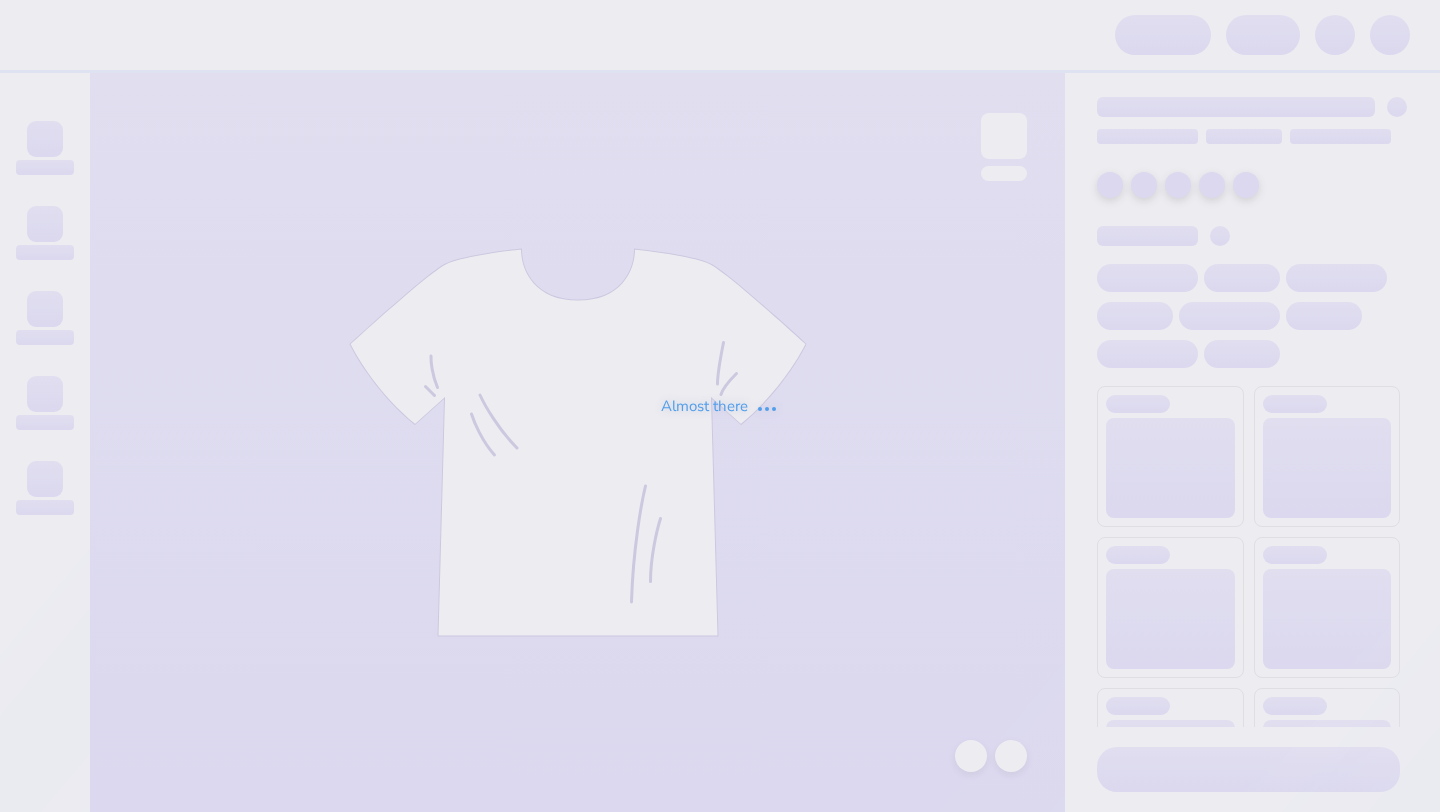 scroll, scrollTop: 0, scrollLeft: 0, axis: both 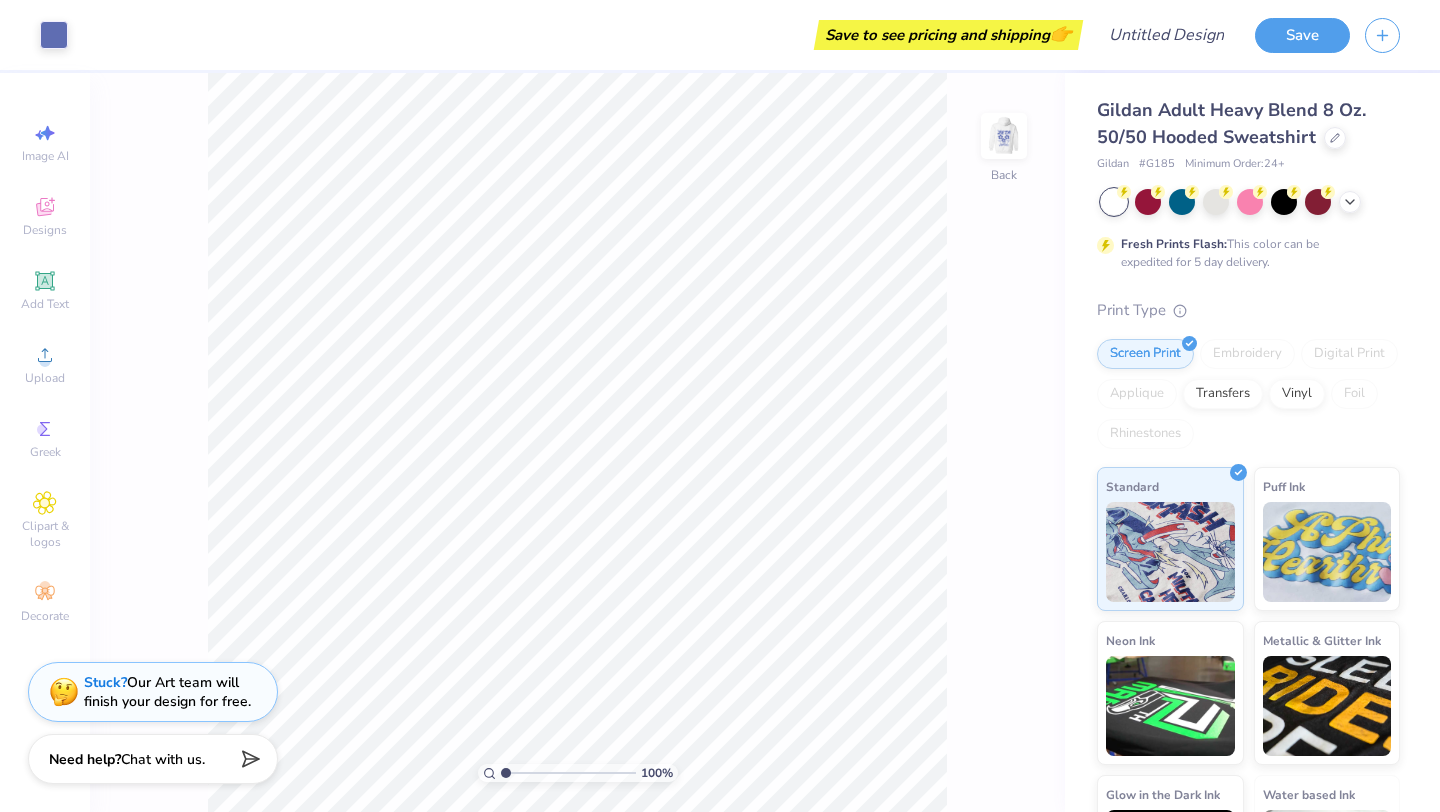 click on "100  % Back" at bounding box center (577, 442) 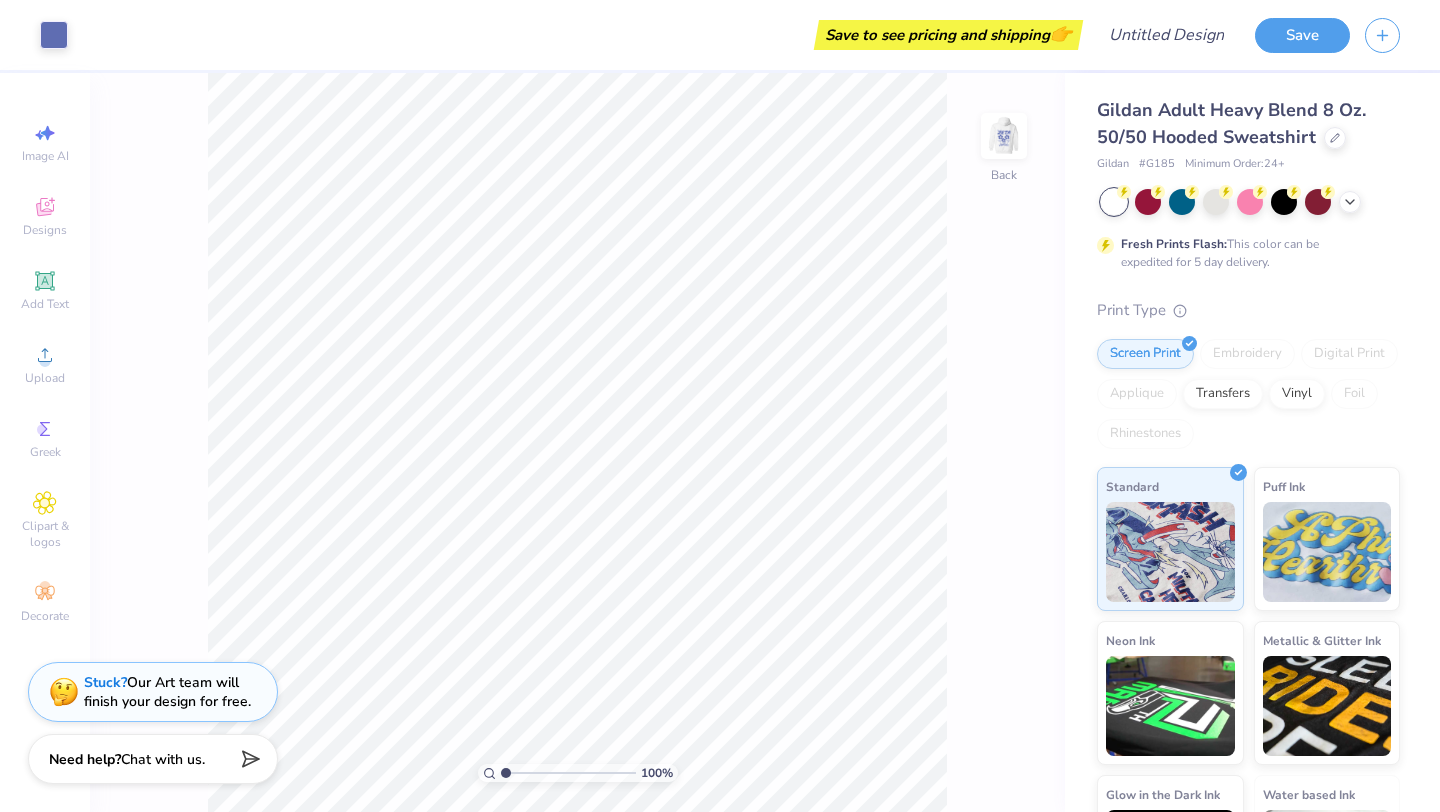 scroll, scrollTop: 107, scrollLeft: 0, axis: vertical 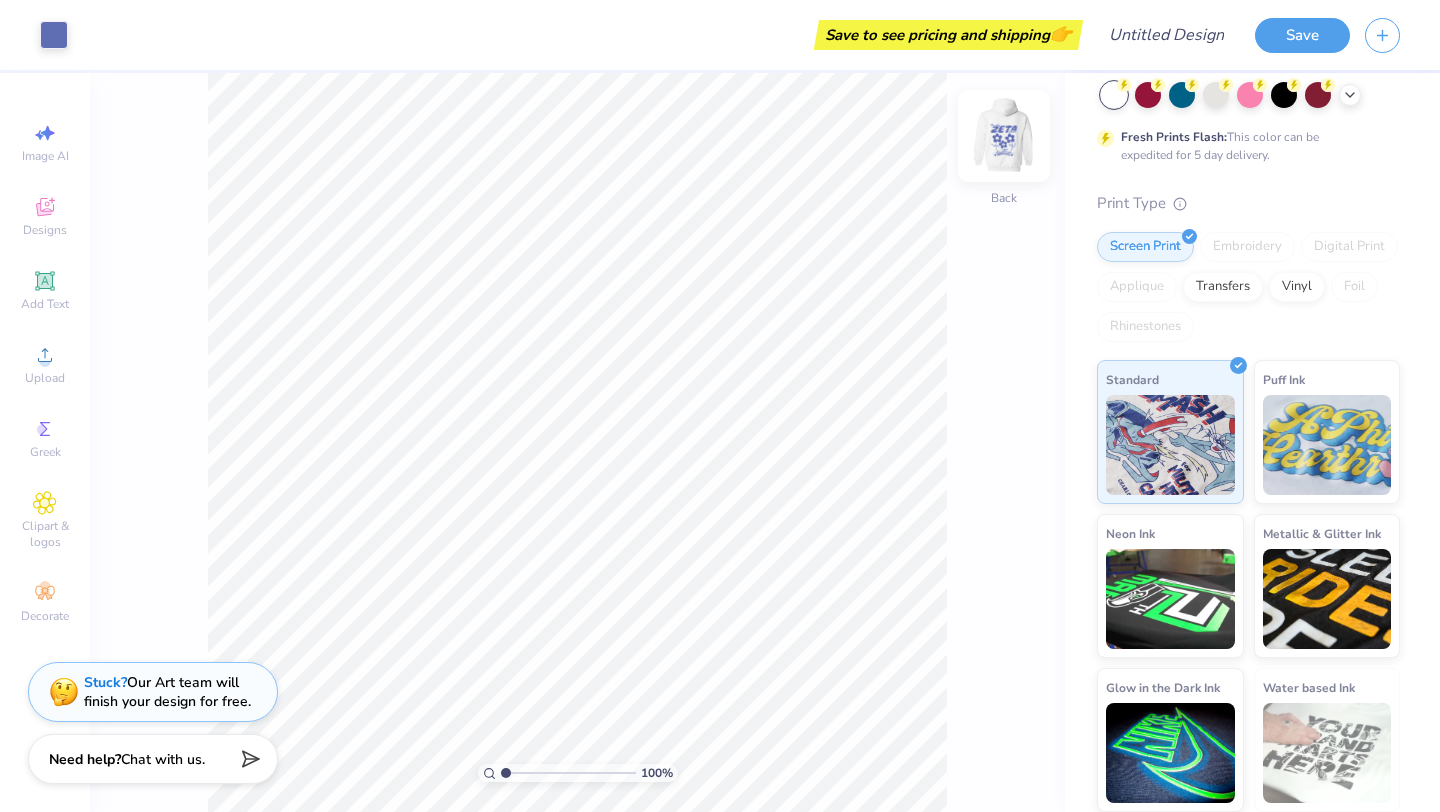 click at bounding box center [1004, 136] 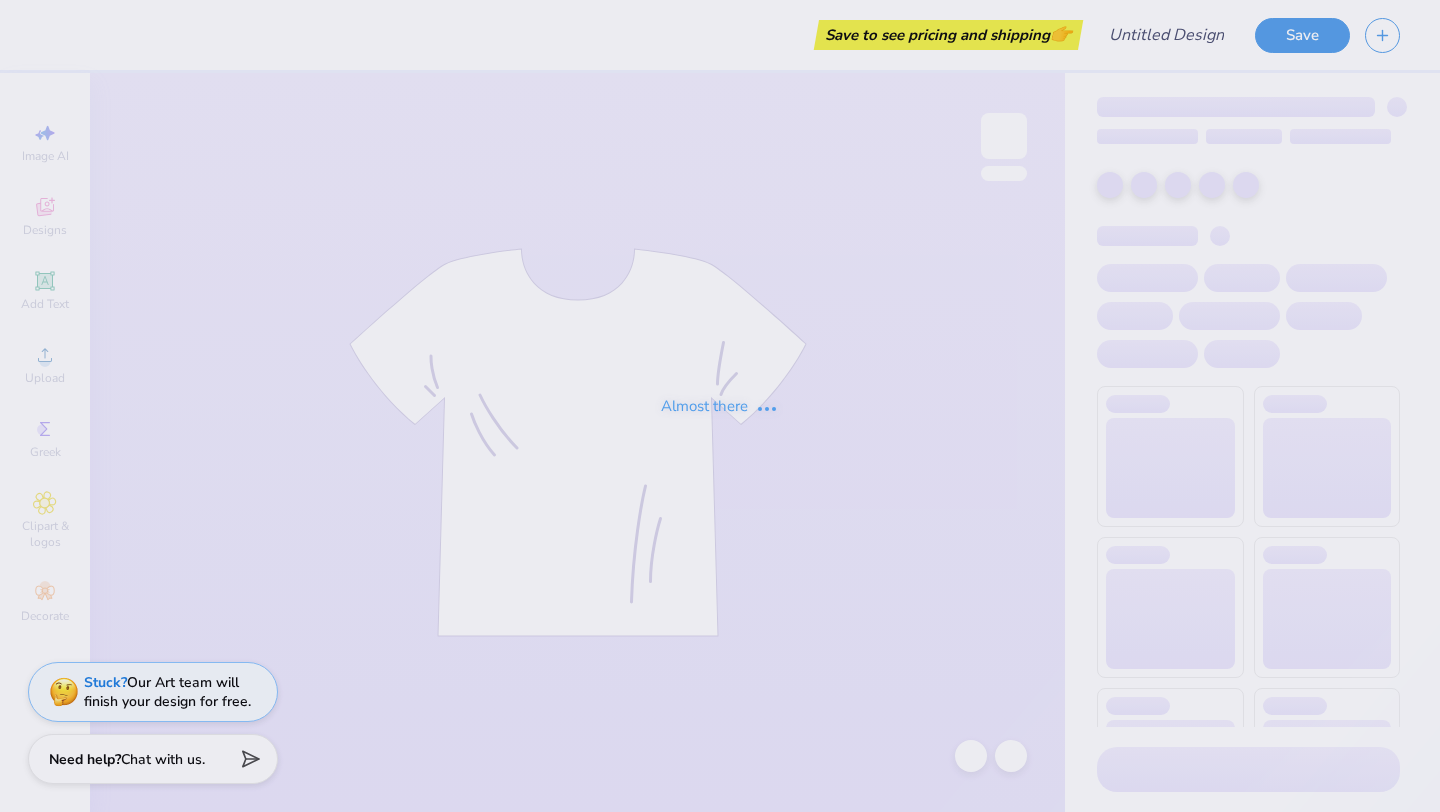 scroll, scrollTop: 0, scrollLeft: 0, axis: both 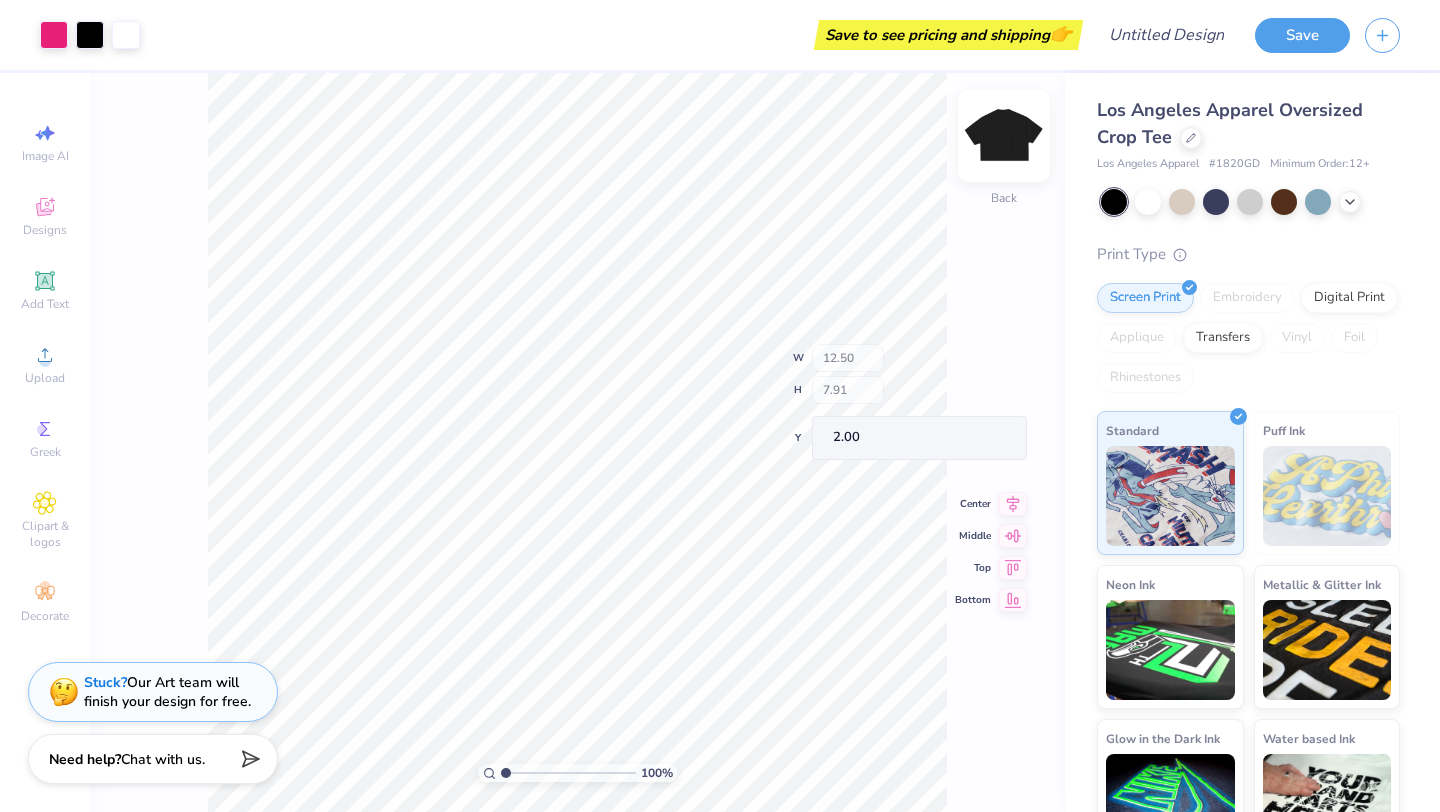 click at bounding box center [1004, 136] 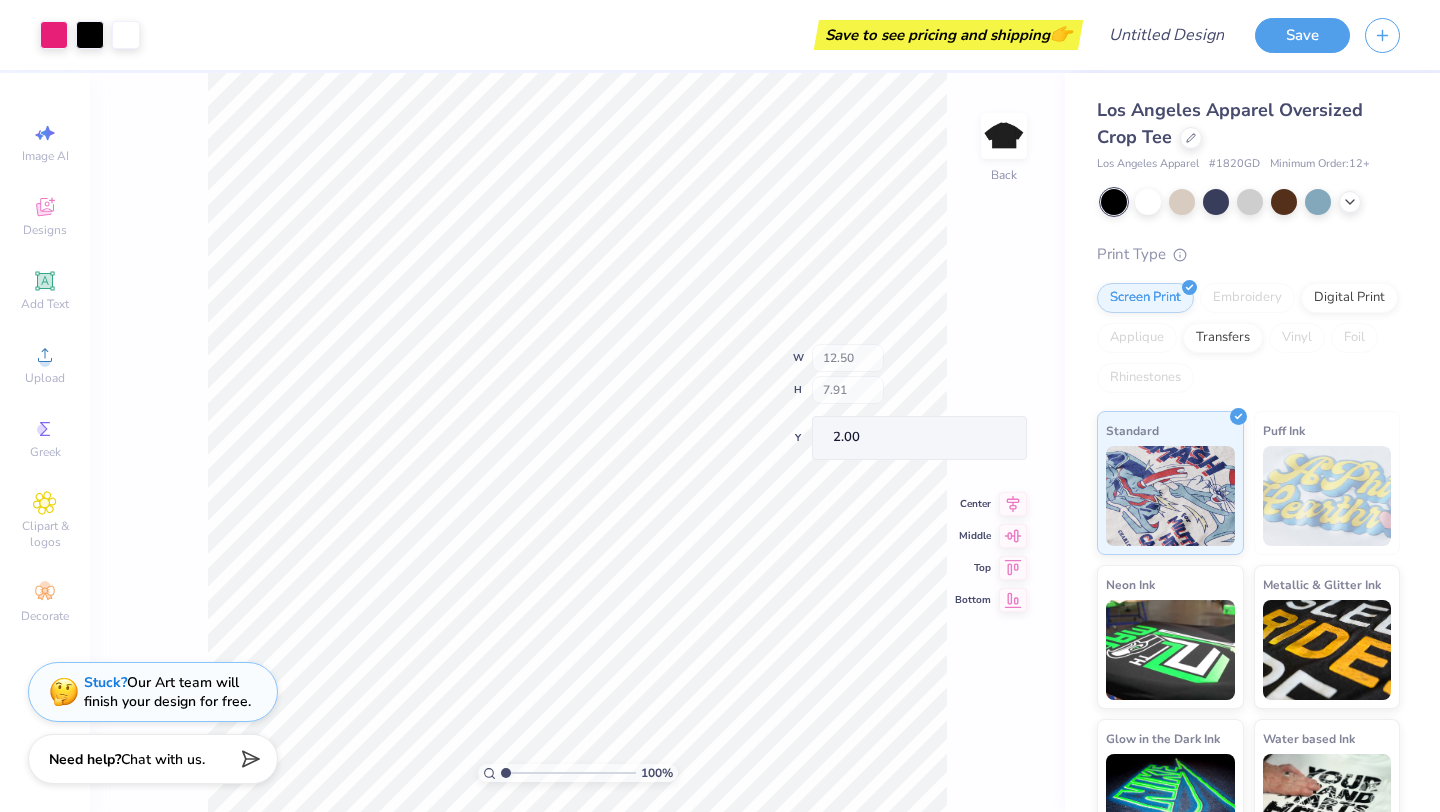 click on "100  % Back W 12.50 H 7.91 Y 2.00 Center Middle Top Bottom" at bounding box center (577, 442) 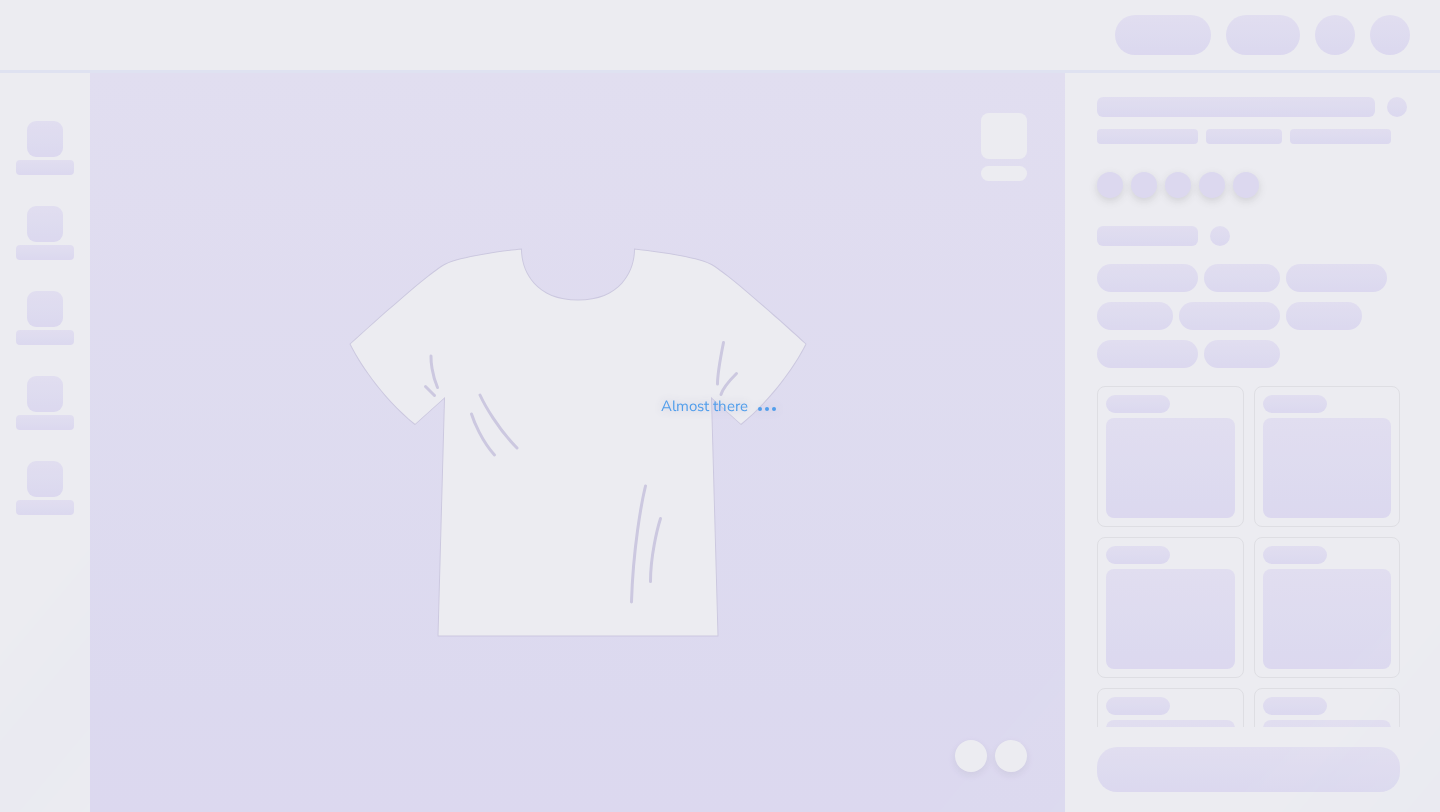 scroll, scrollTop: 0, scrollLeft: 0, axis: both 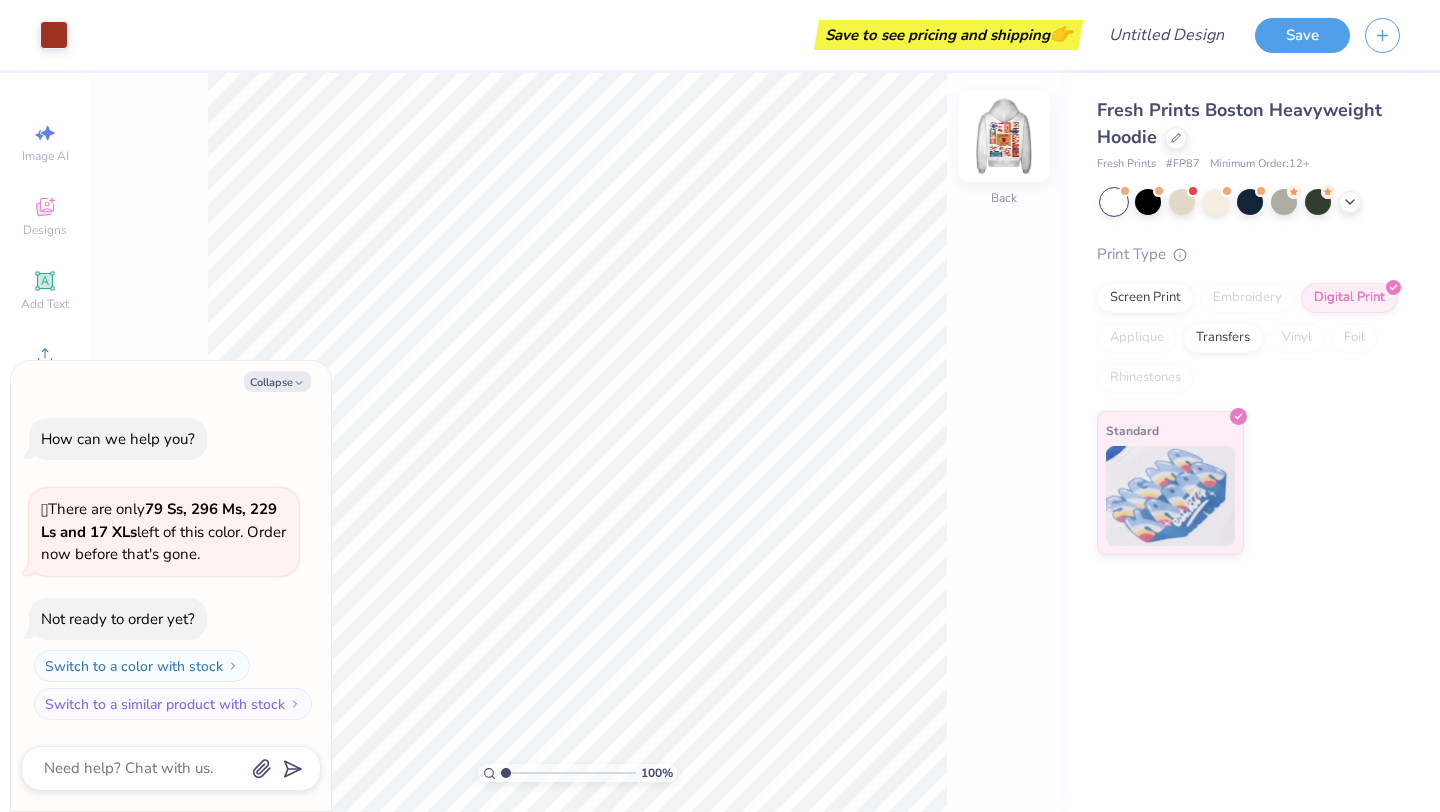 click at bounding box center (1004, 136) 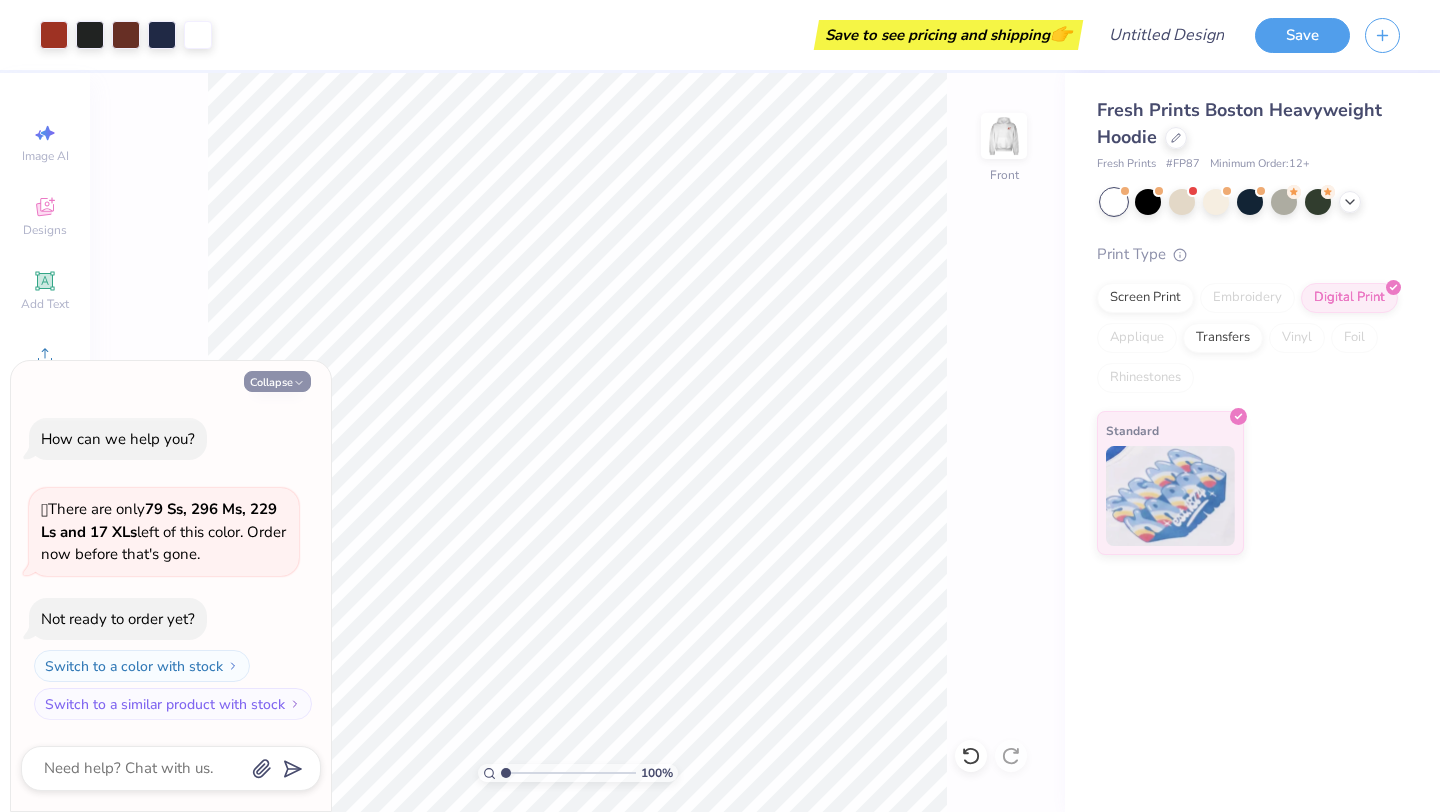 click on "Collapse" at bounding box center [277, 381] 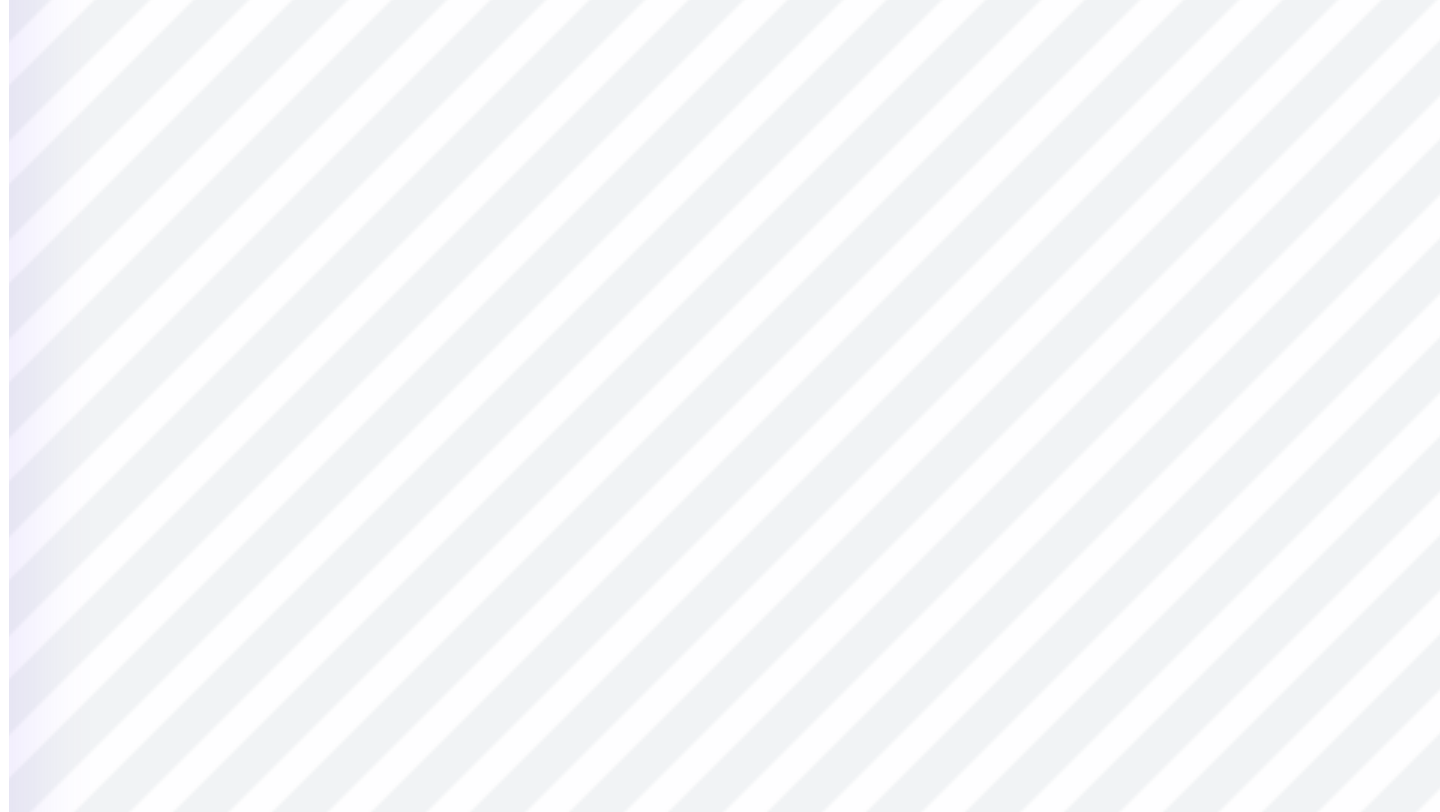 scroll, scrollTop: 0, scrollLeft: 1, axis: horizontal 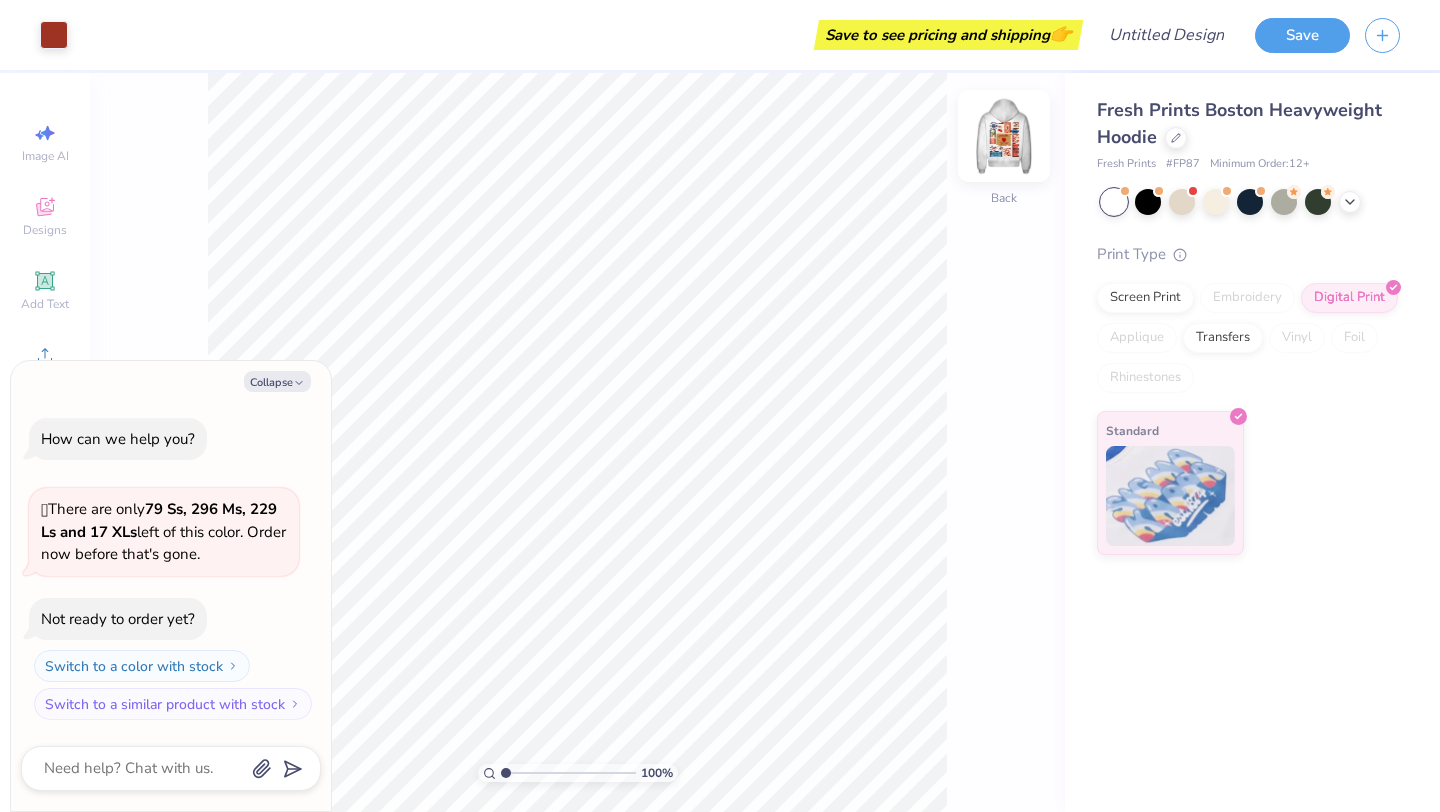 click at bounding box center [1004, 136] 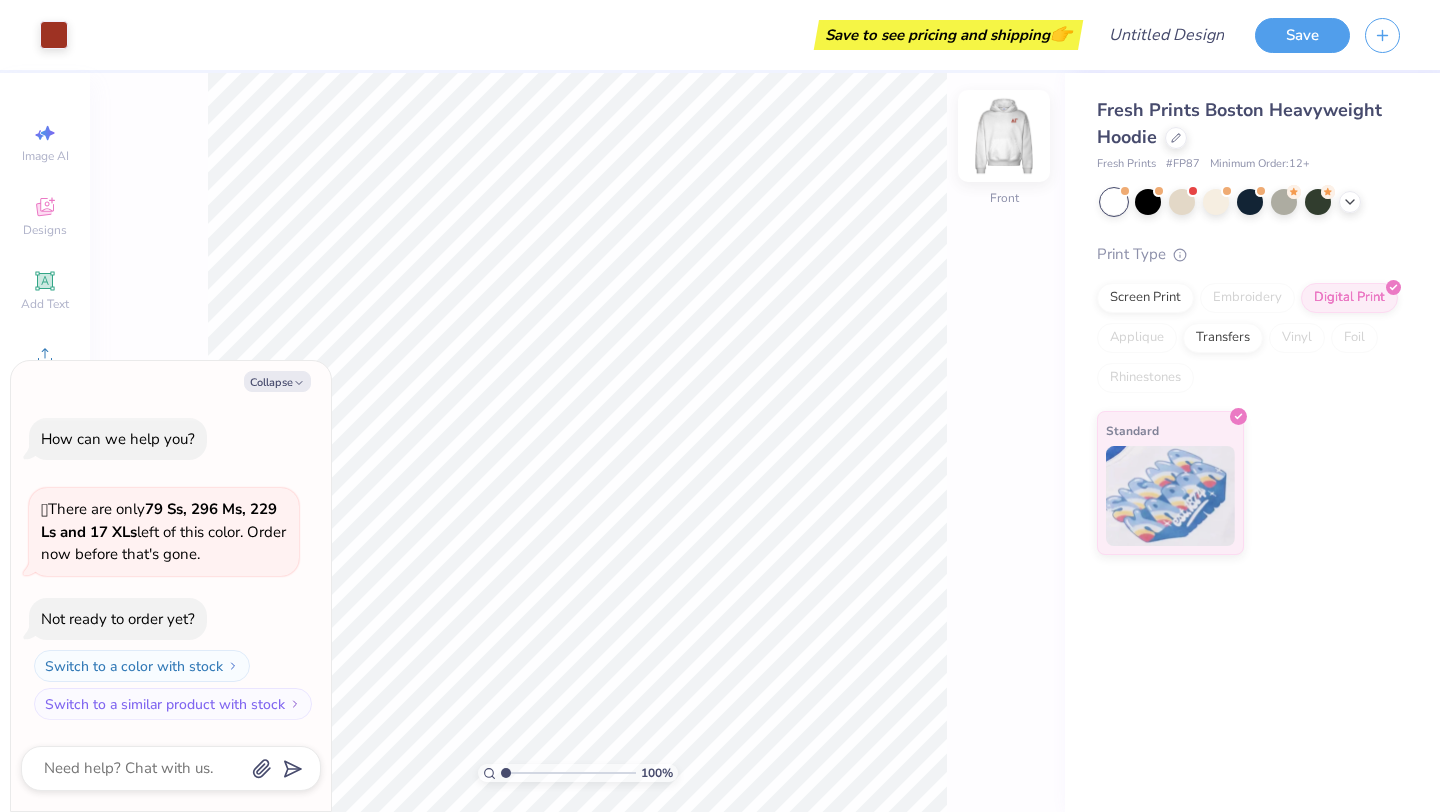 click at bounding box center (1004, 136) 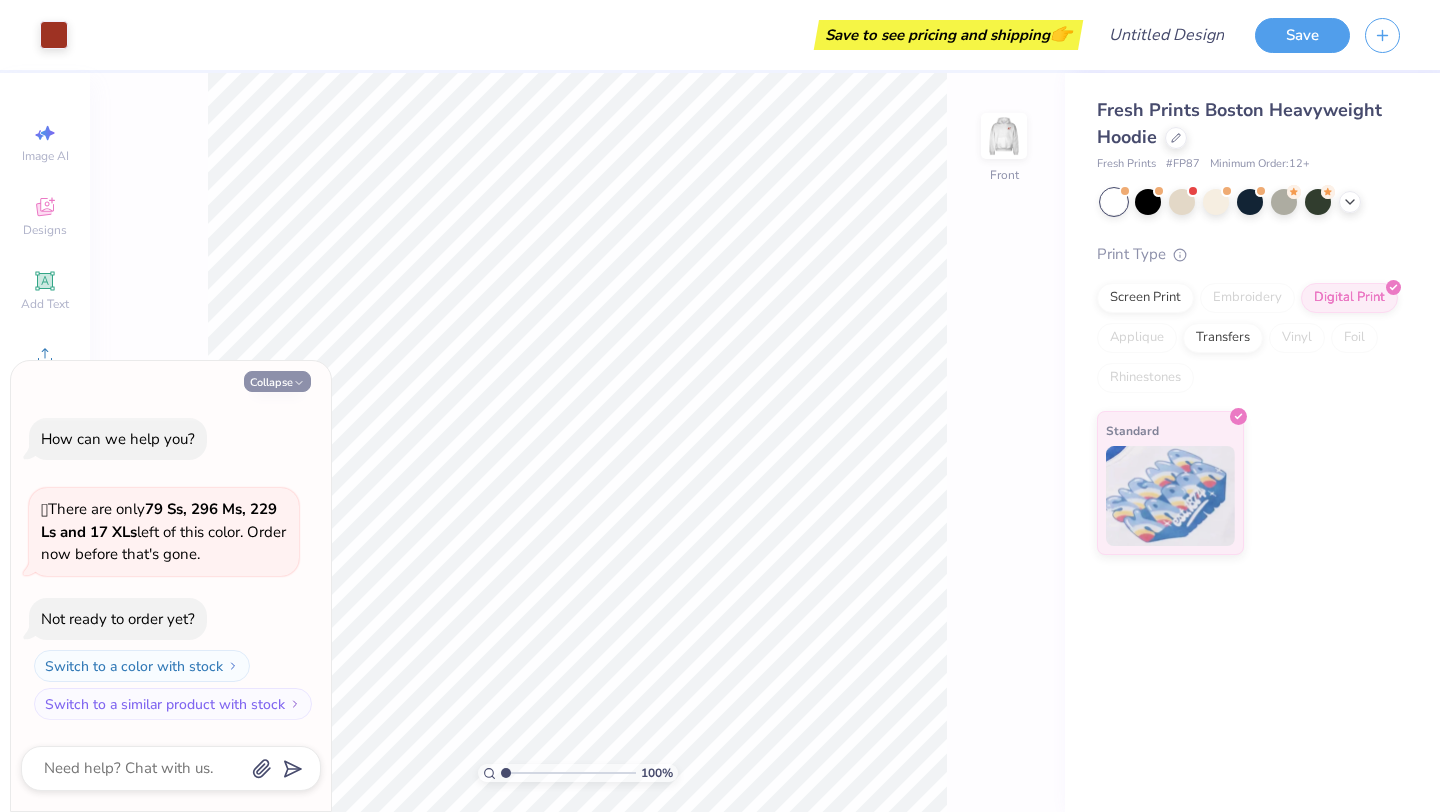 click on "Collapse" at bounding box center (277, 381) 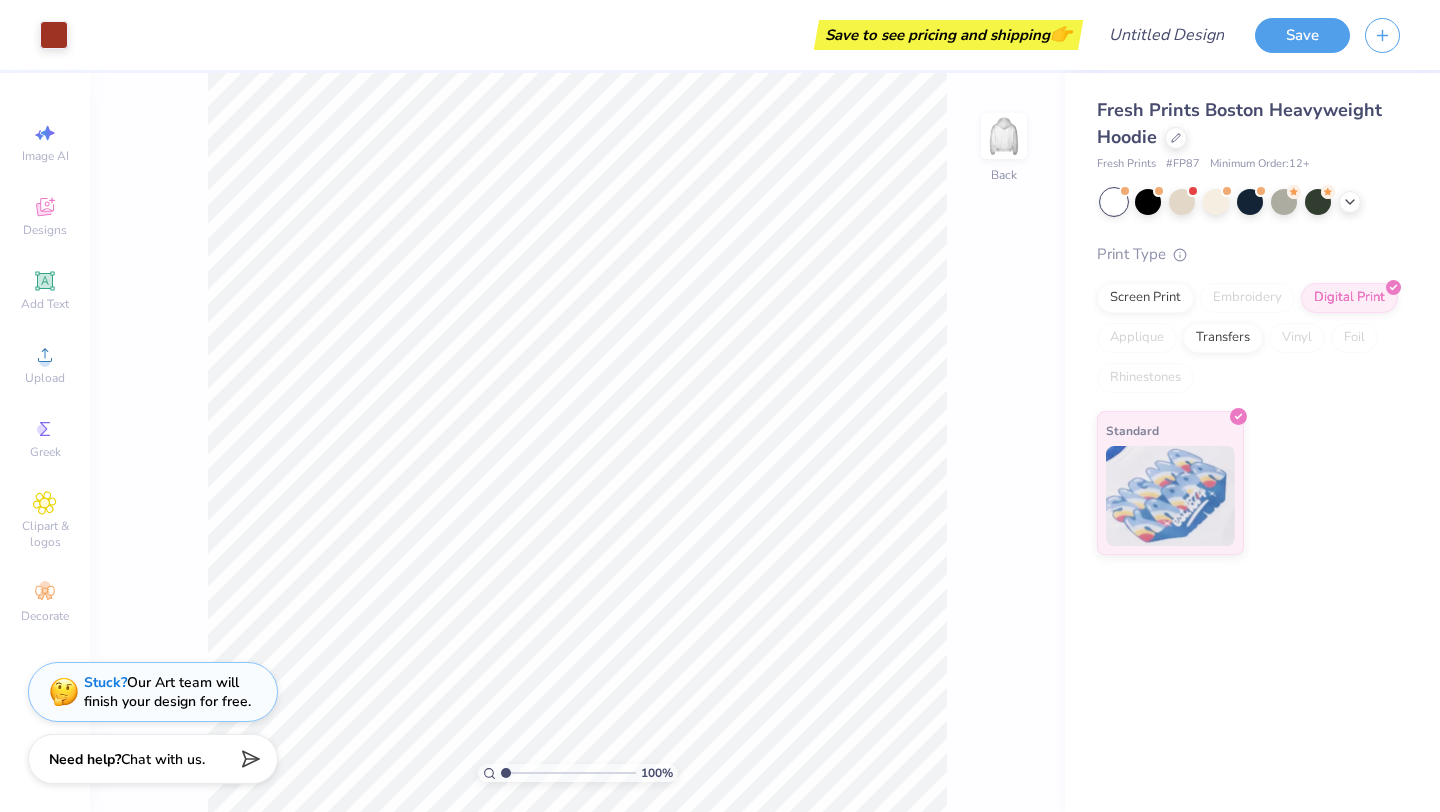 click at bounding box center [1004, 136] 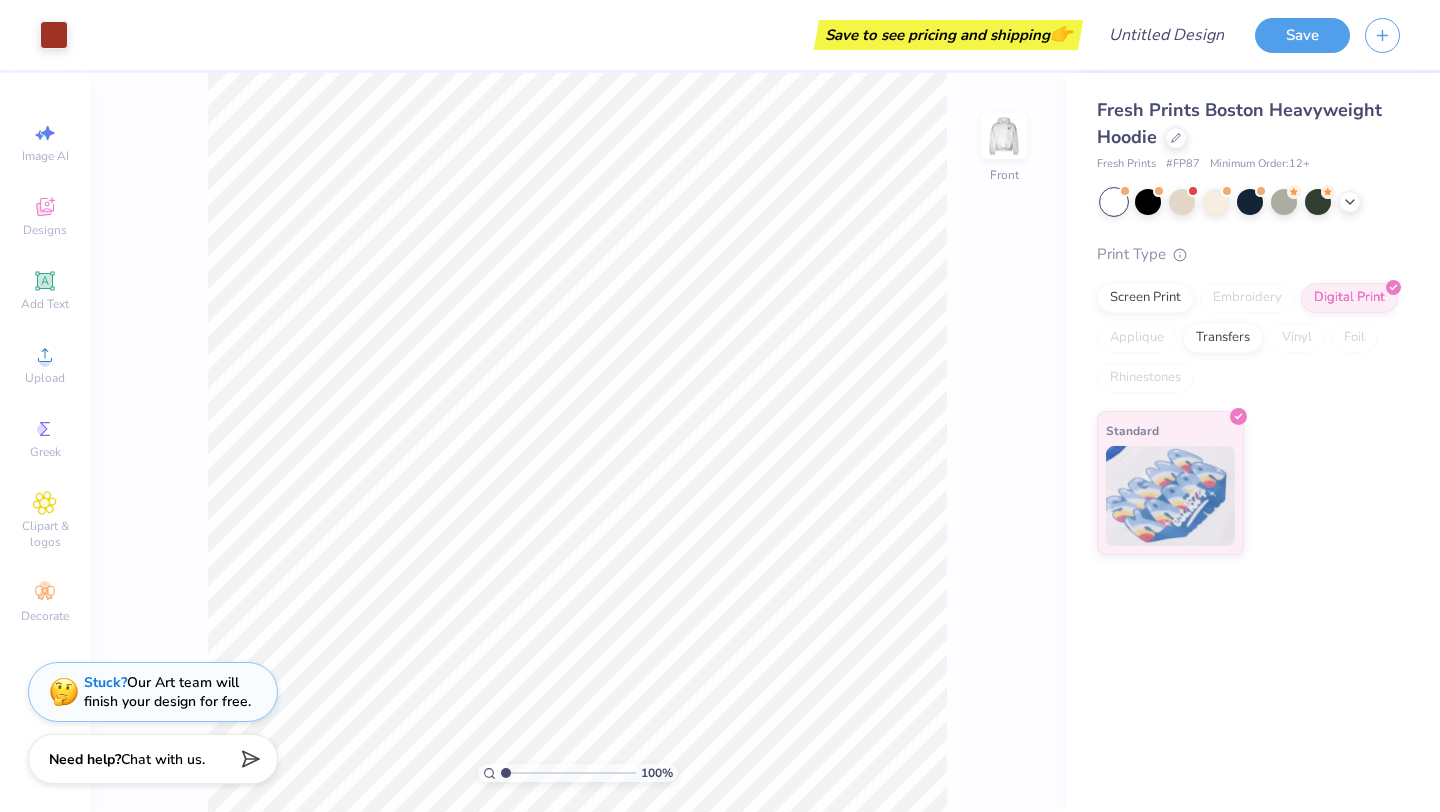 type on "x" 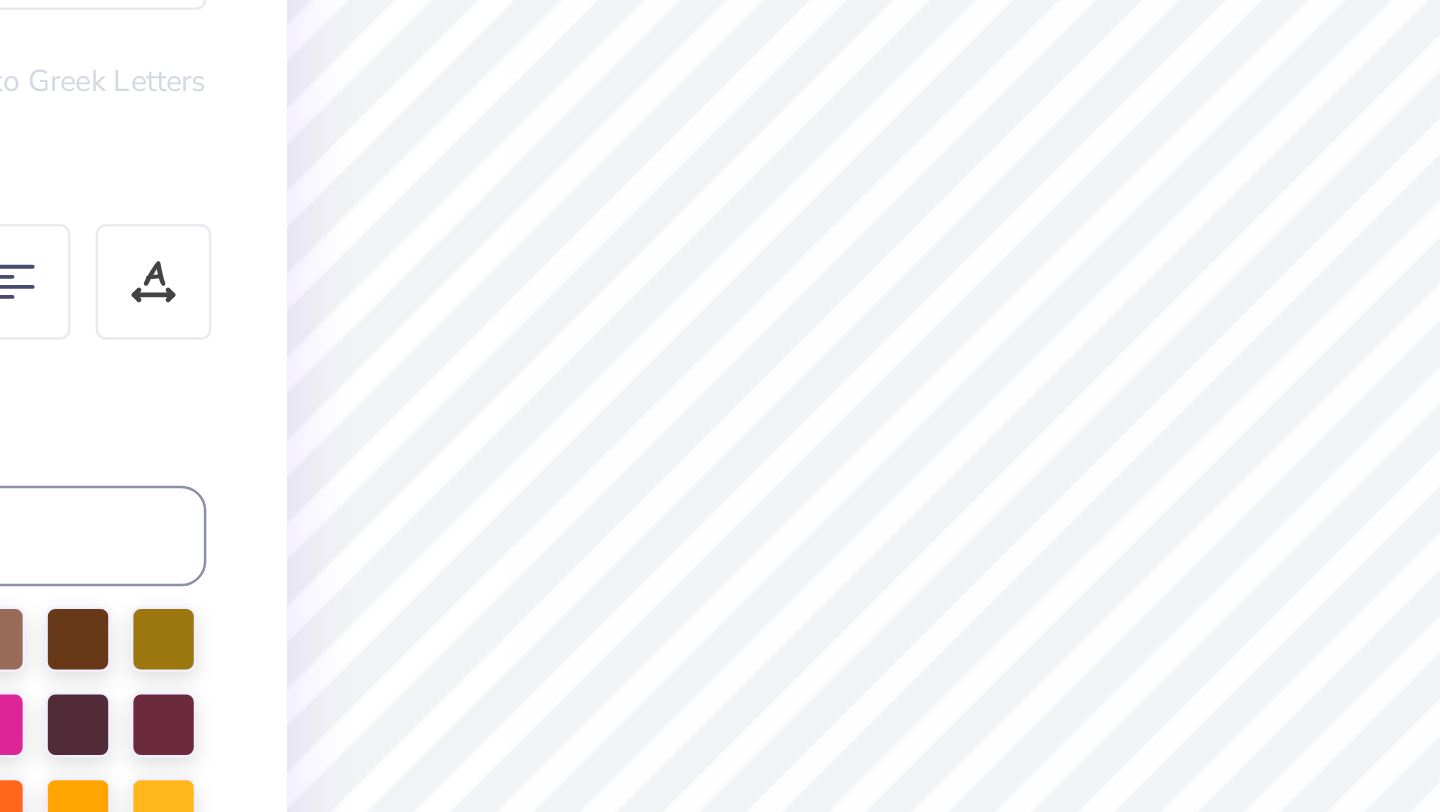 scroll, scrollTop: 0, scrollLeft: 1, axis: horizontal 